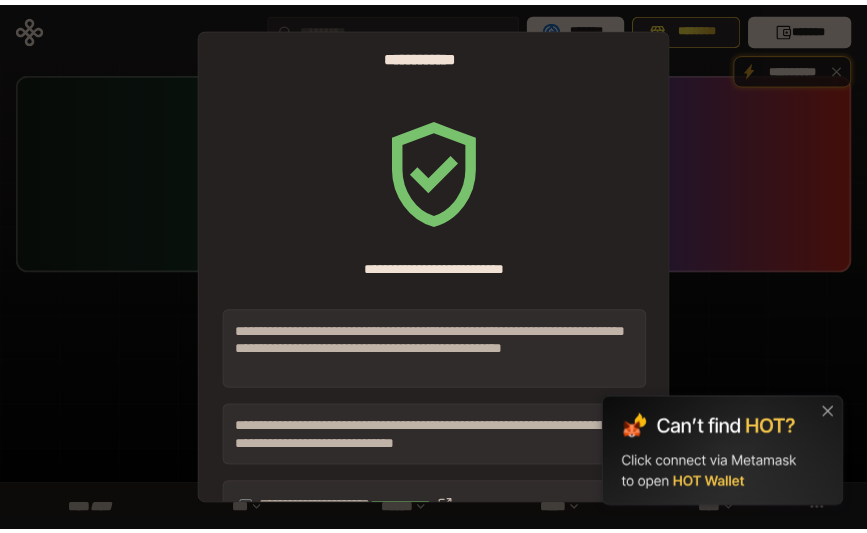 scroll, scrollTop: 0, scrollLeft: 0, axis: both 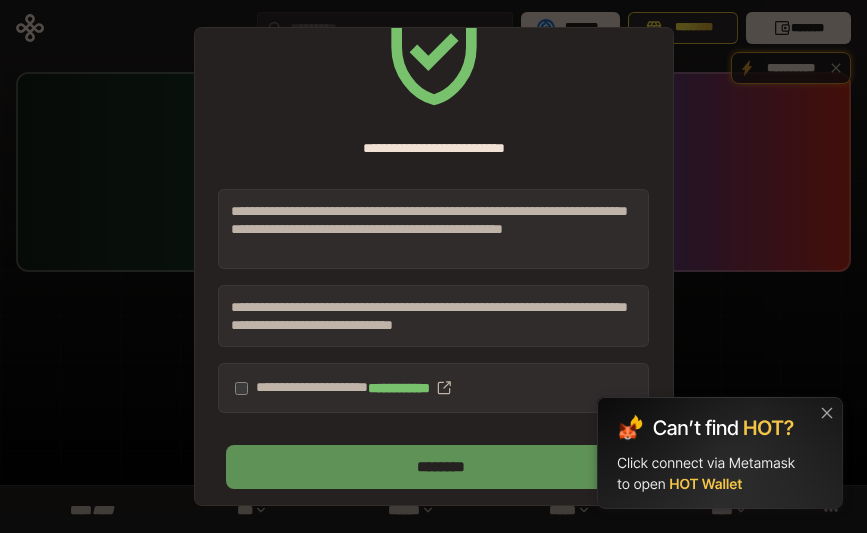 click on "********" at bounding box center [441, 467] 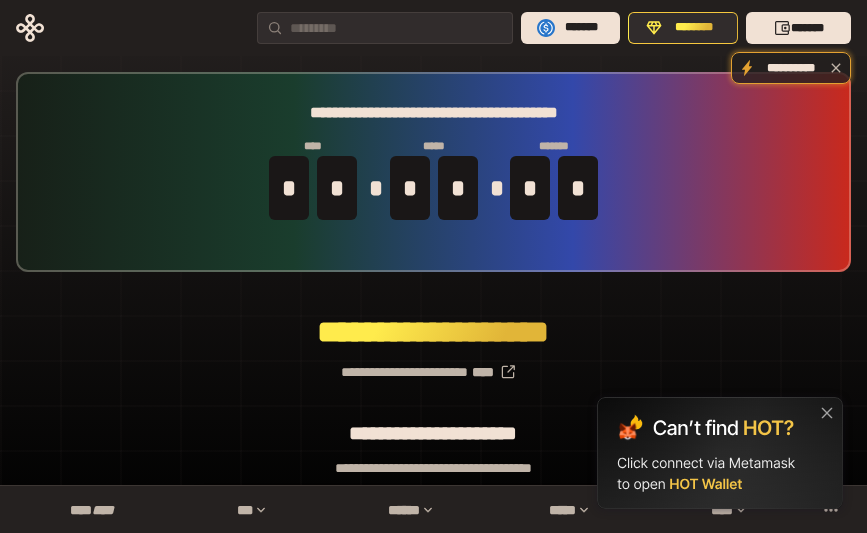 click at bounding box center [720, 453] 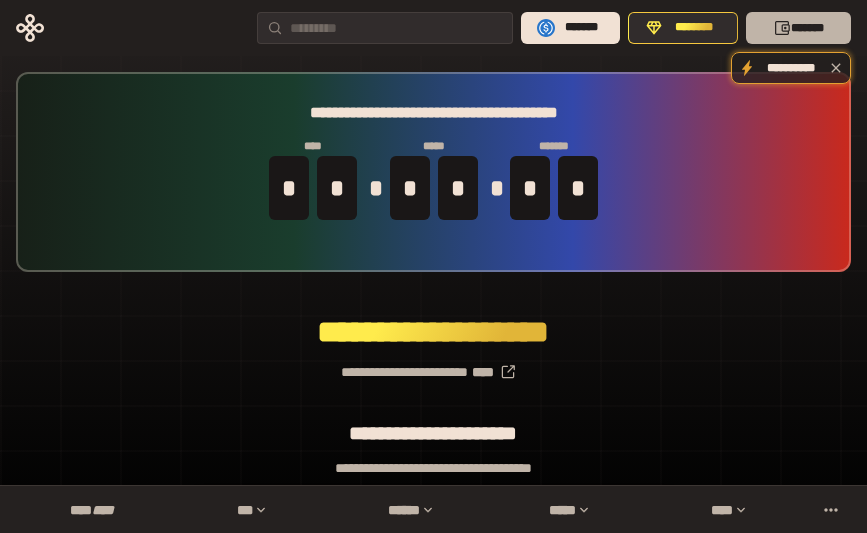 click on "*******" at bounding box center [798, 28] 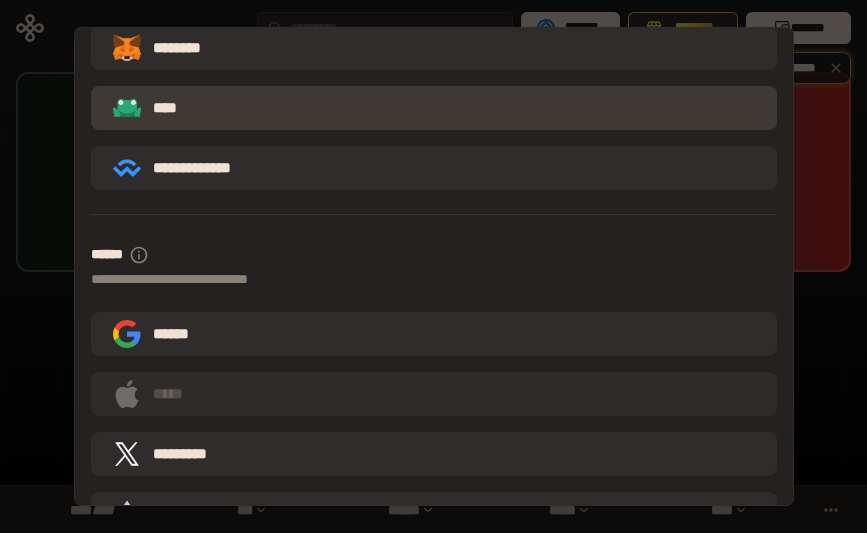 scroll, scrollTop: 552, scrollLeft: 0, axis: vertical 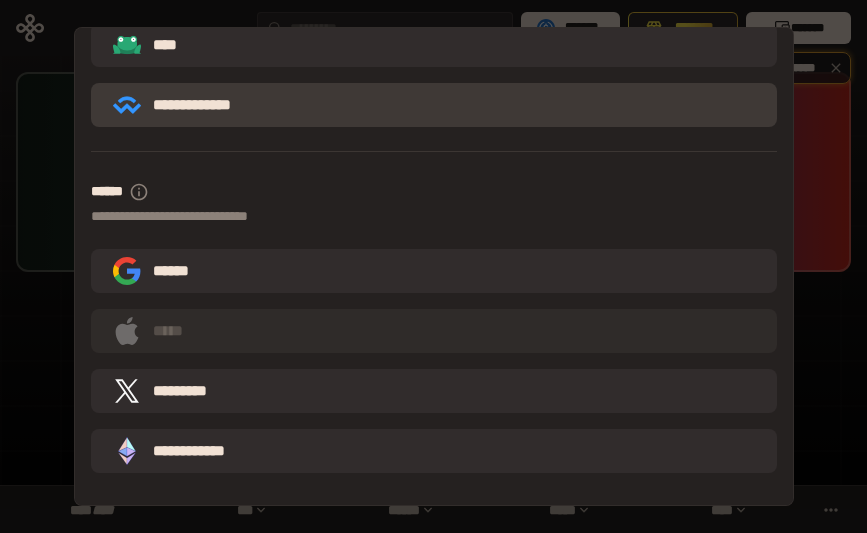 click on "**********" at bounding box center (186, 105) 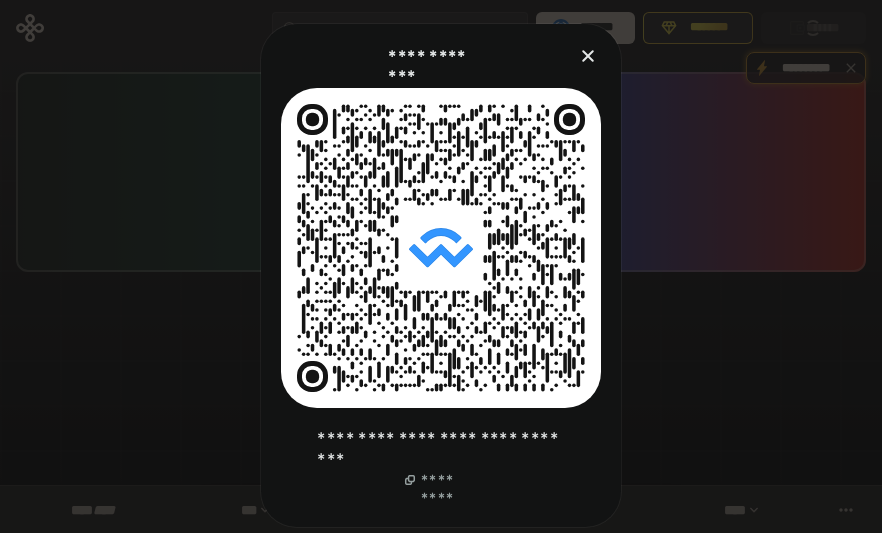 click 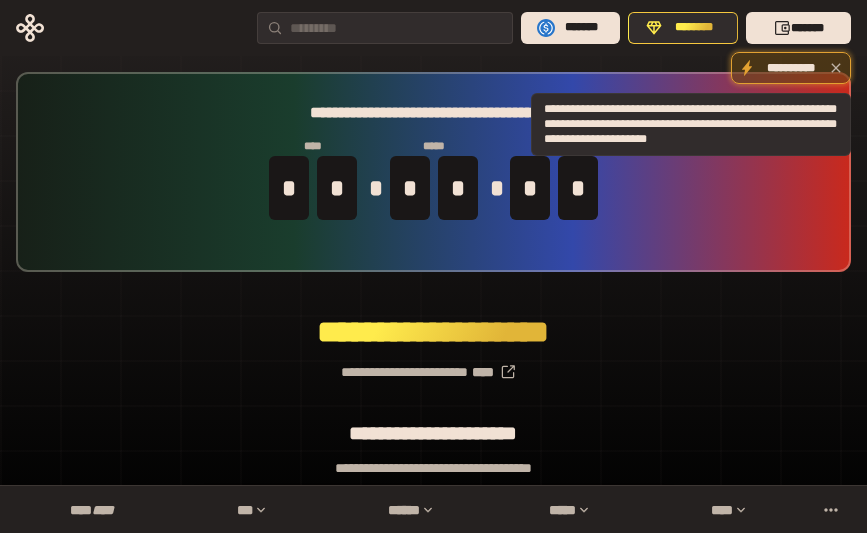 click 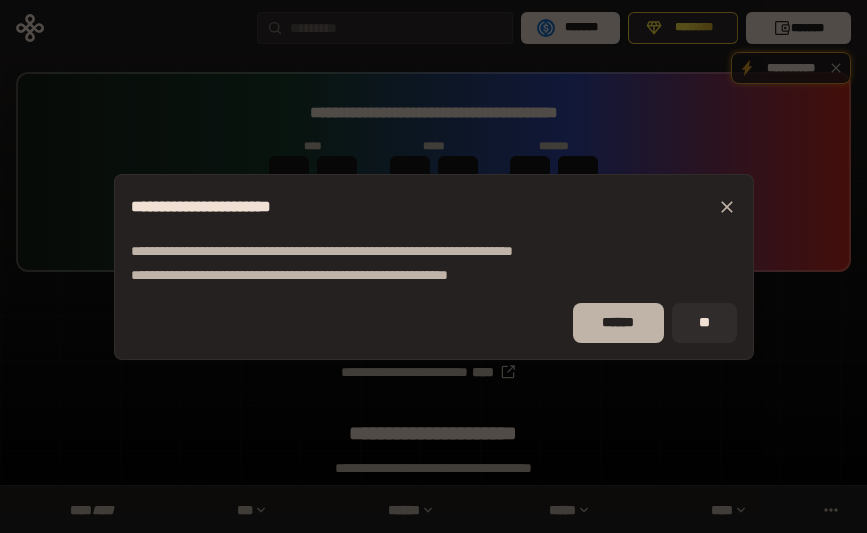 click on "******" at bounding box center (618, 323) 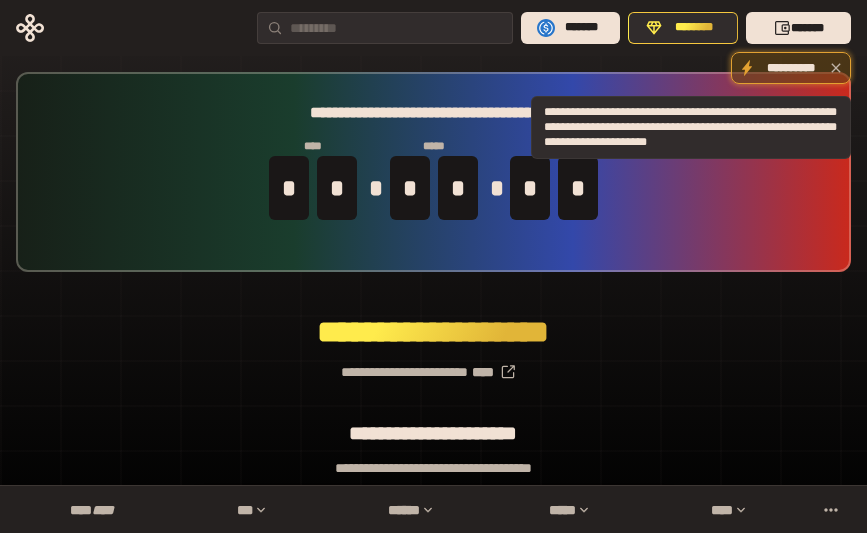 click 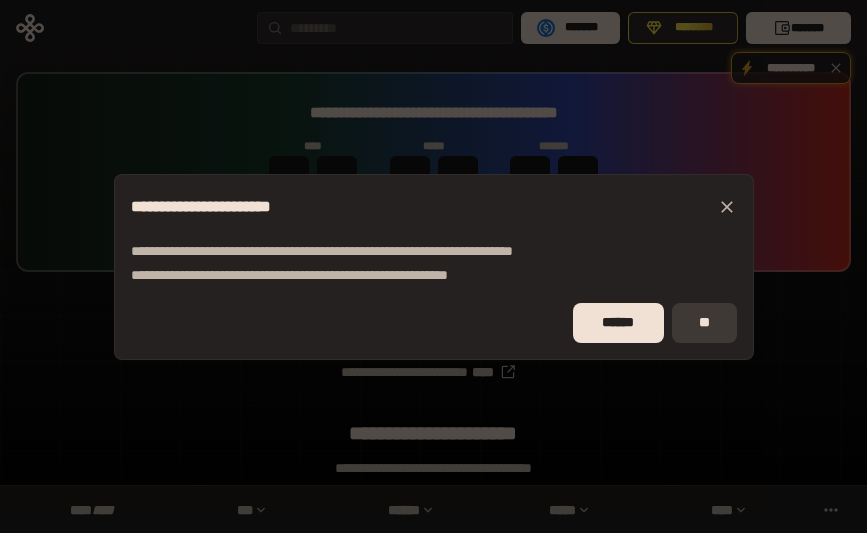 click on "**" at bounding box center [704, 323] 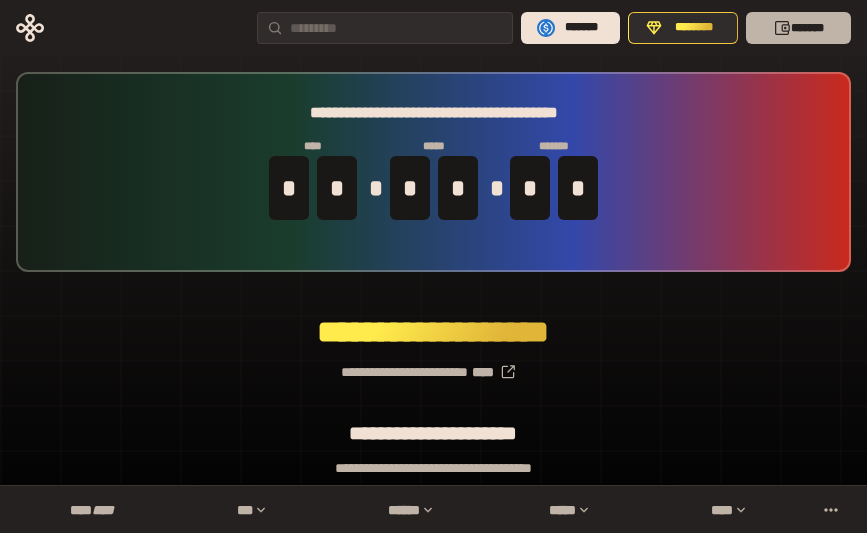 click on "*******" at bounding box center (798, 28) 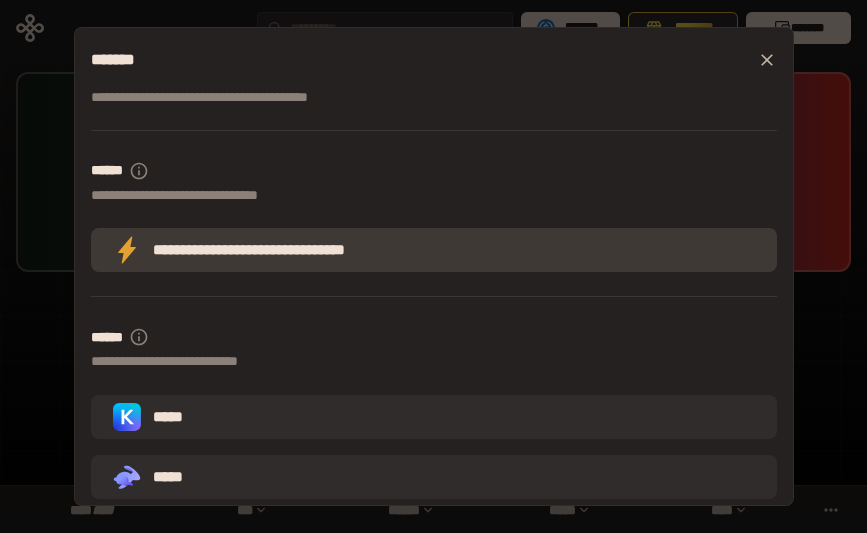 click on "**********" at bounding box center [252, 250] 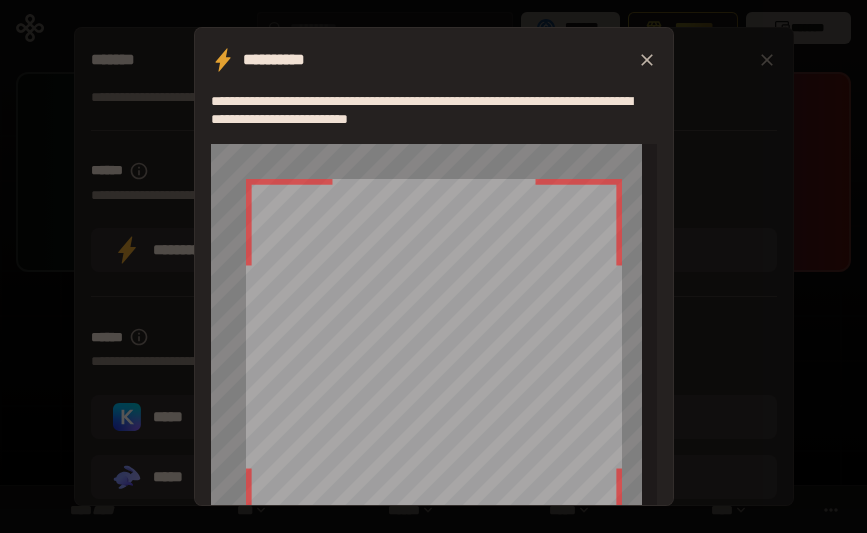 click 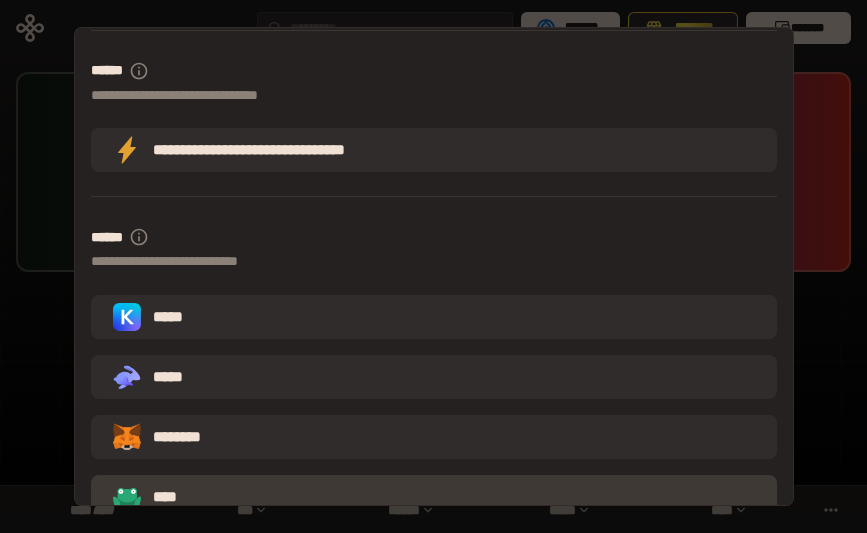 scroll, scrollTop: 52, scrollLeft: 0, axis: vertical 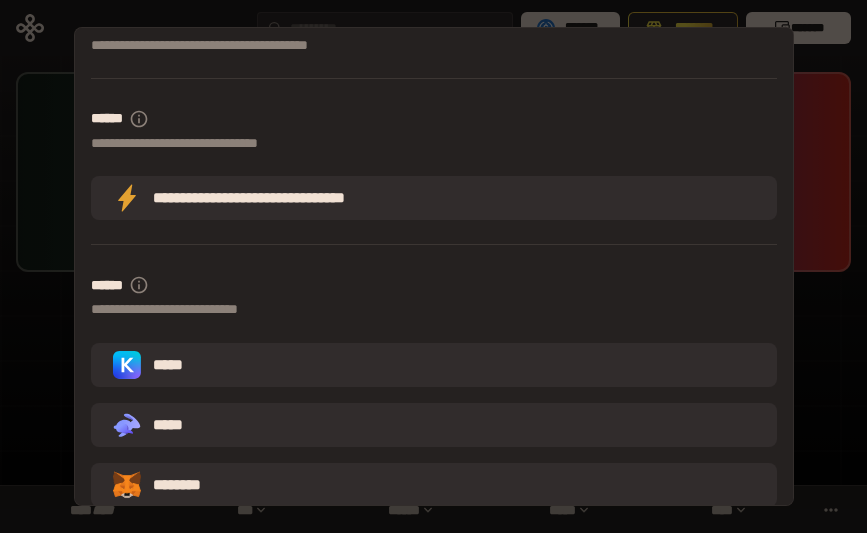 click on "**********" at bounding box center [433, 266] 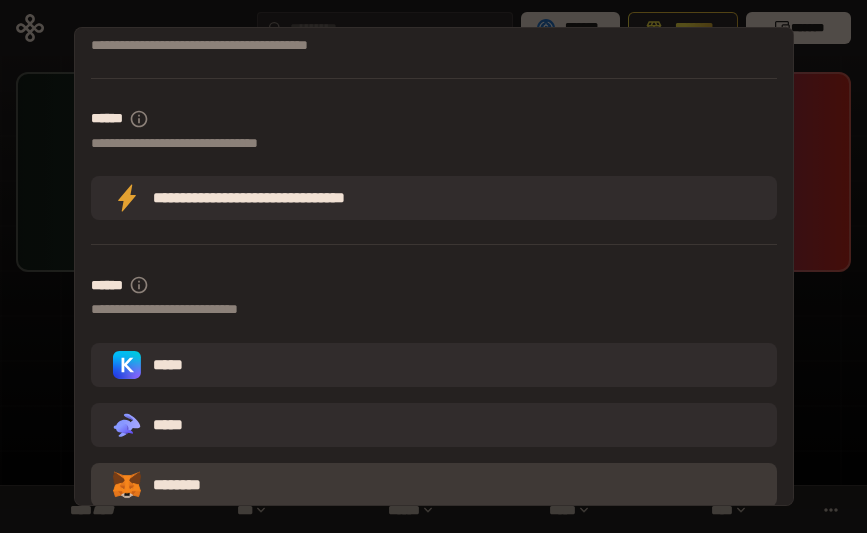 click on "********" at bounding box center (434, 485) 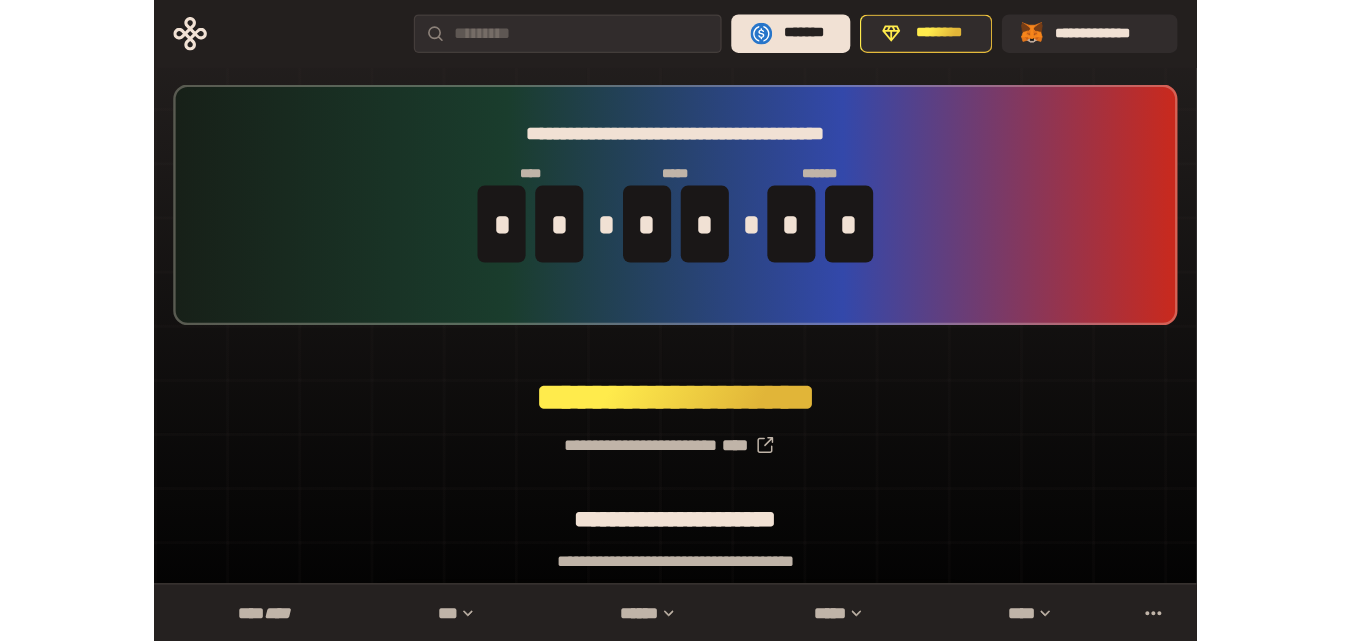 scroll, scrollTop: 0, scrollLeft: 0, axis: both 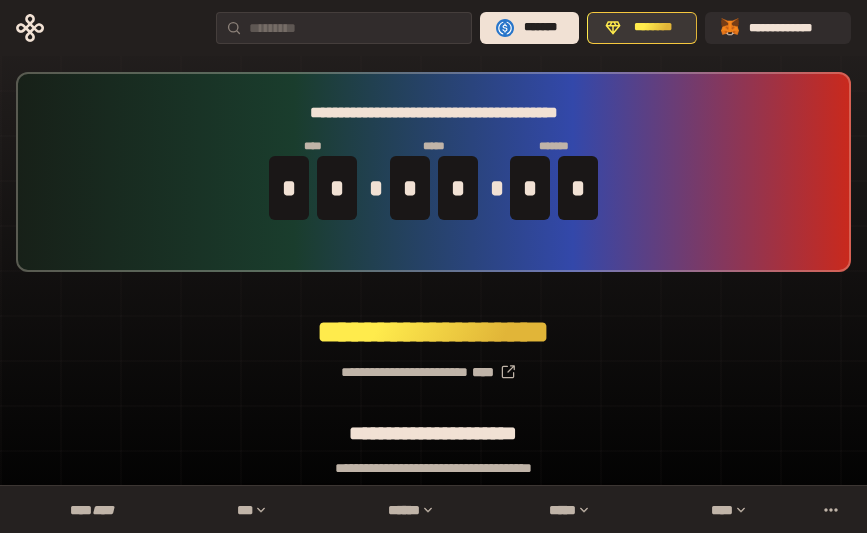 click on "********" at bounding box center (653, 28) 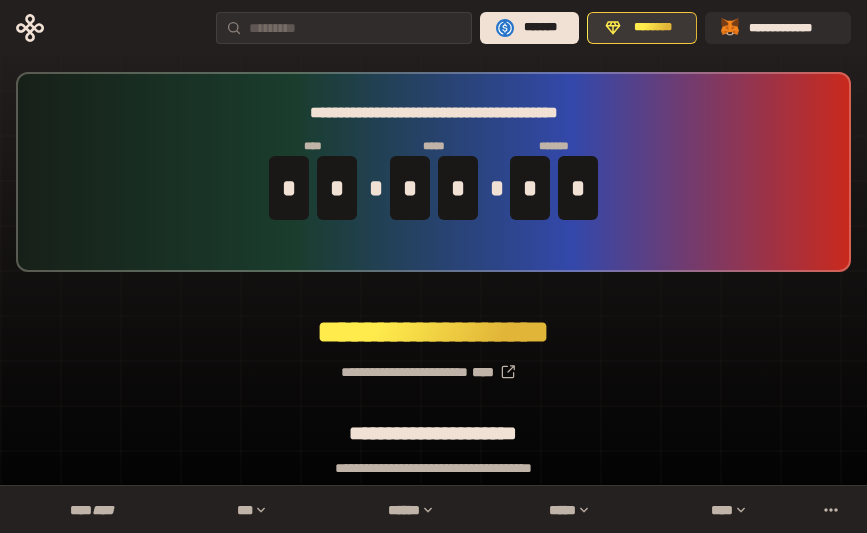 click on "********" at bounding box center (653, 28) 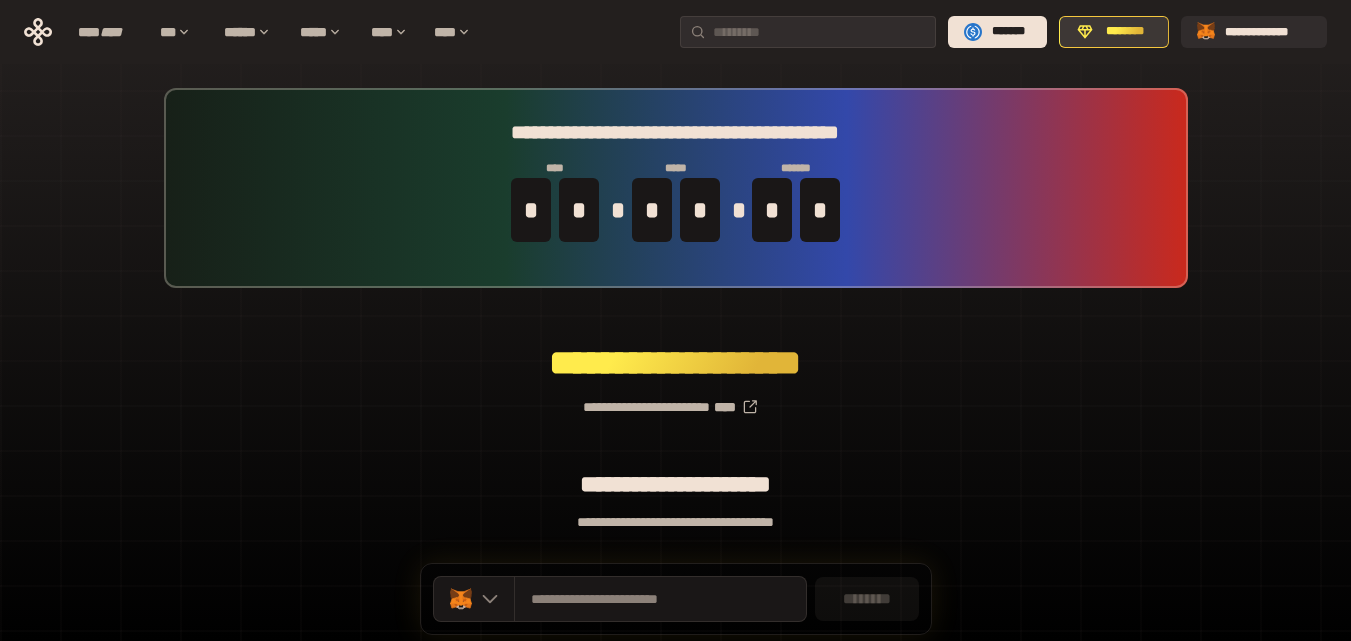 click on "********" at bounding box center [1125, 32] 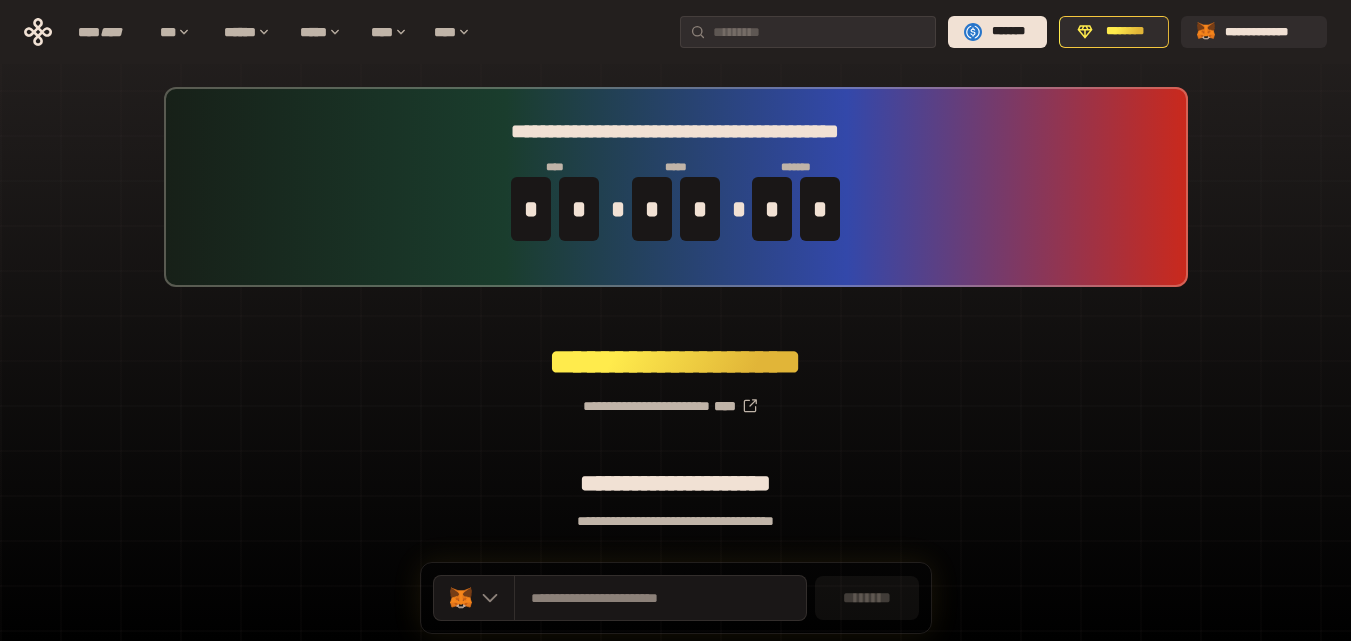 scroll, scrollTop: 0, scrollLeft: 0, axis: both 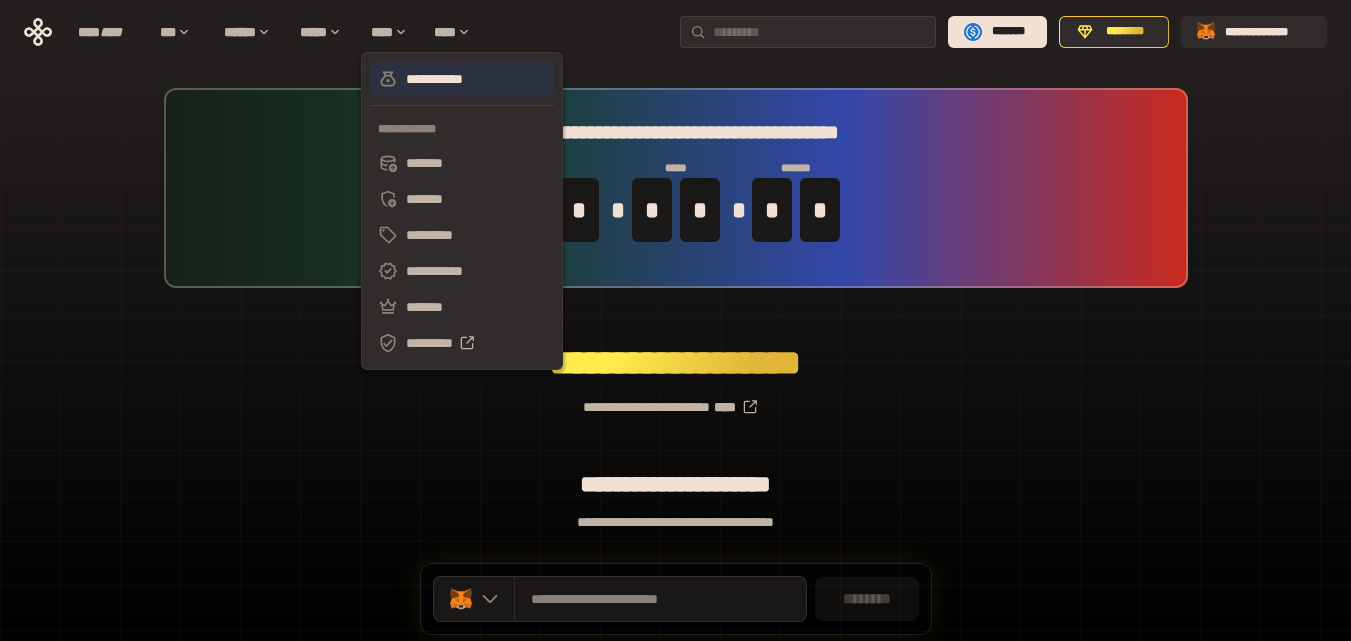 click on "**********" at bounding box center [462, 79] 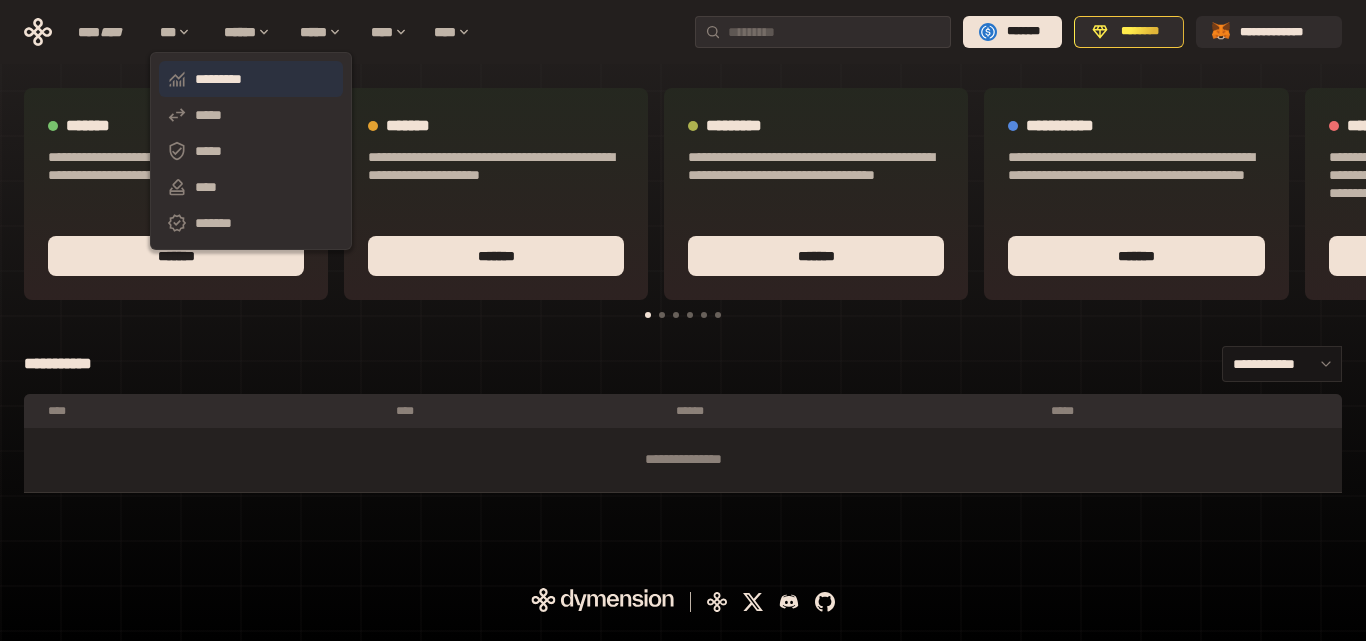 click on "*********" at bounding box center (251, 79) 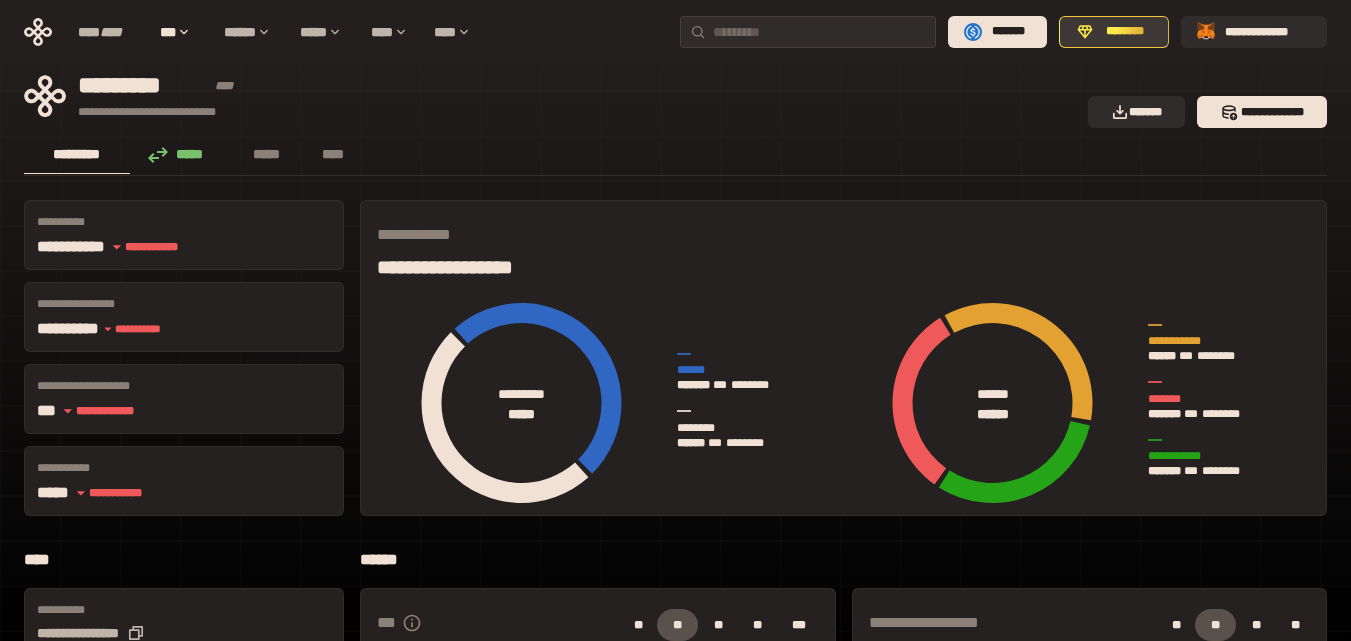 click on "********" at bounding box center (1114, 32) 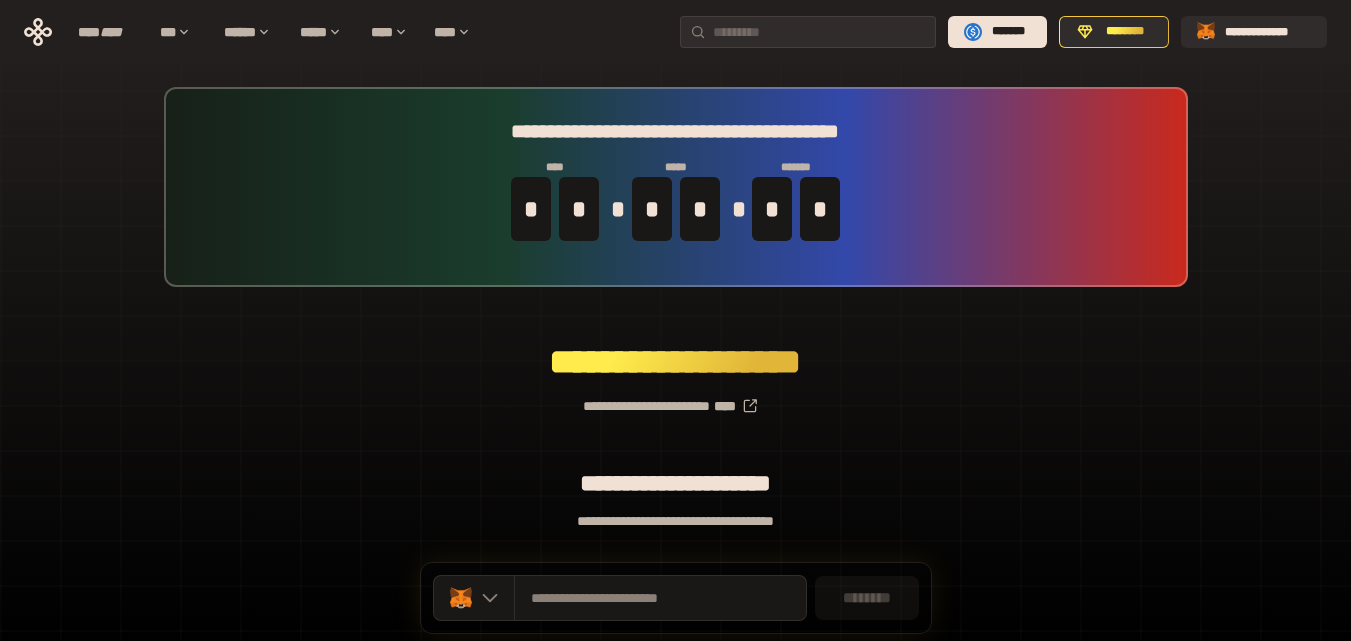 scroll, scrollTop: 0, scrollLeft: 0, axis: both 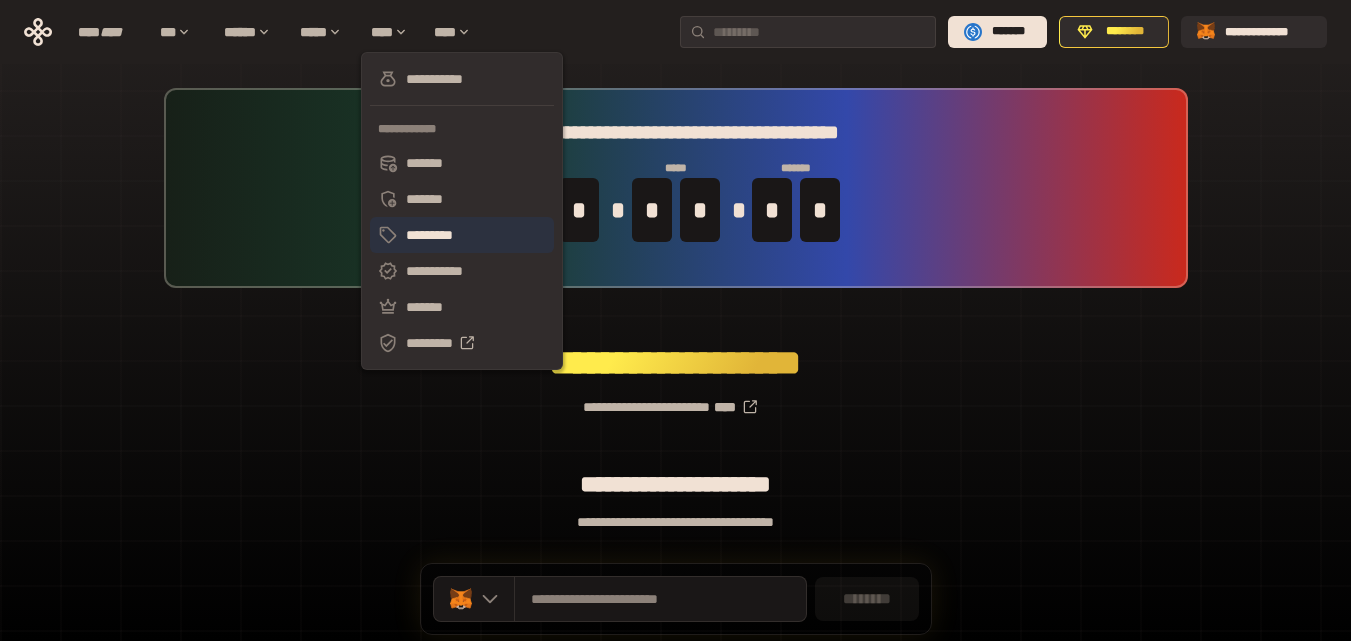 click on "*********" at bounding box center [462, 235] 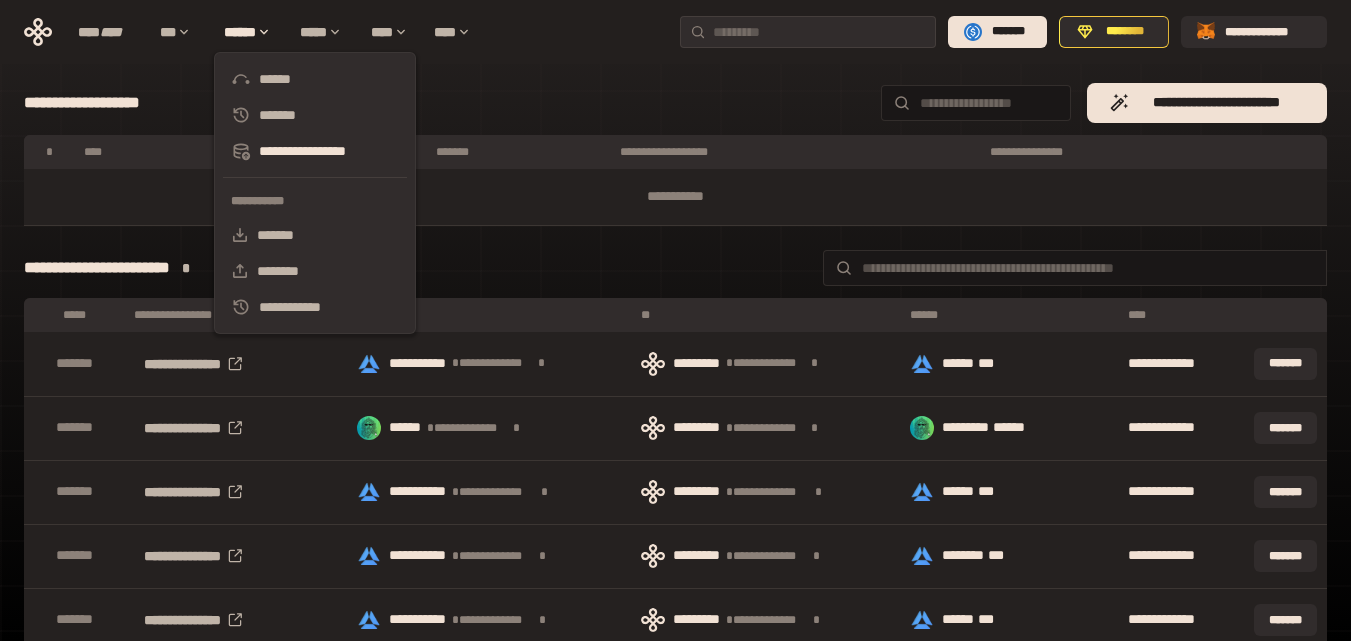 scroll, scrollTop: 500, scrollLeft: 0, axis: vertical 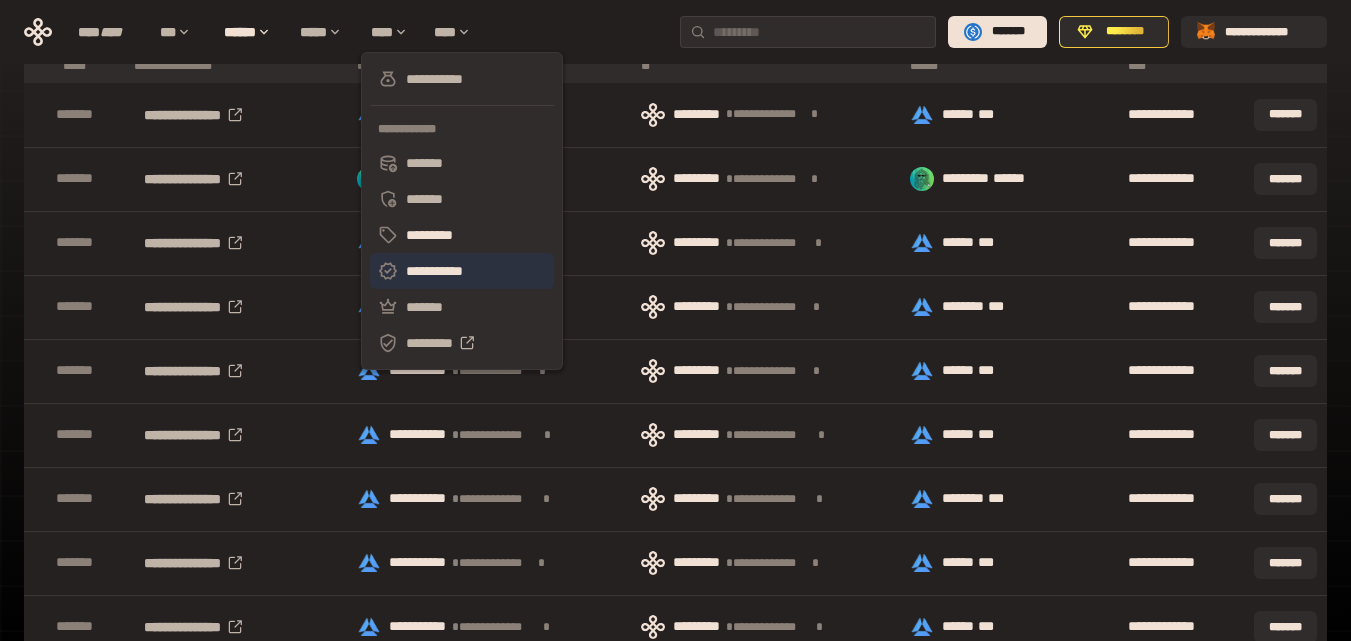 click on "**********" at bounding box center (462, 271) 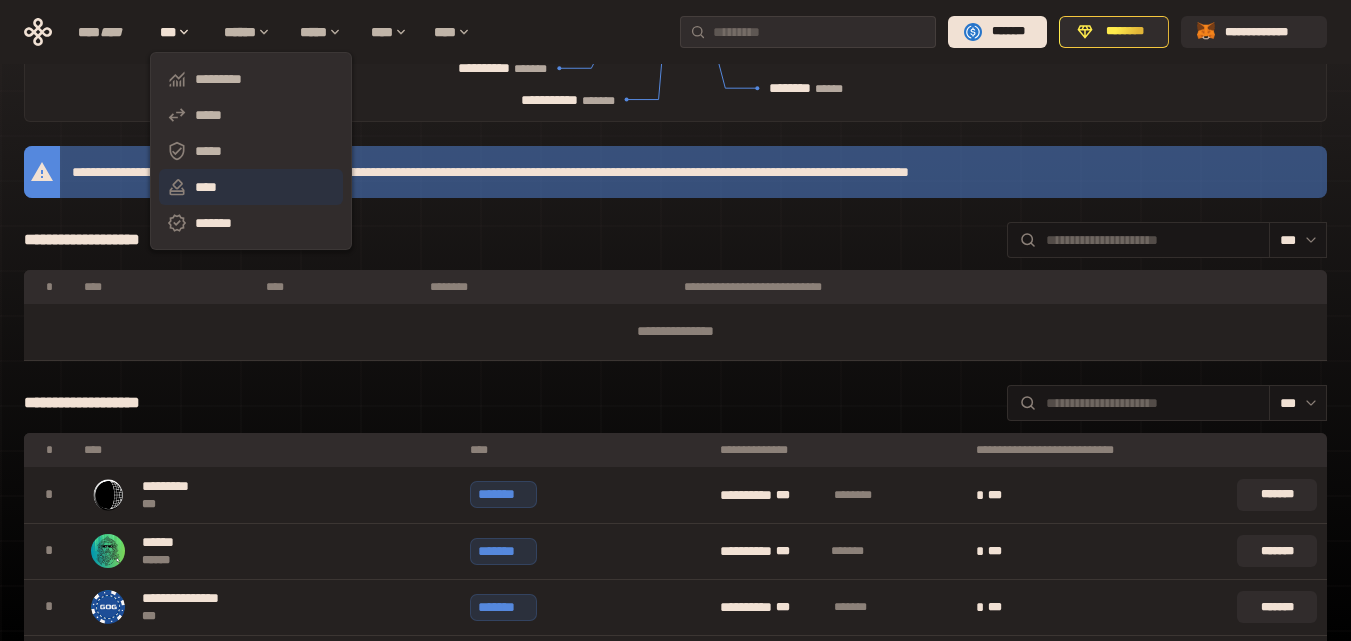 click on "****" at bounding box center [251, 187] 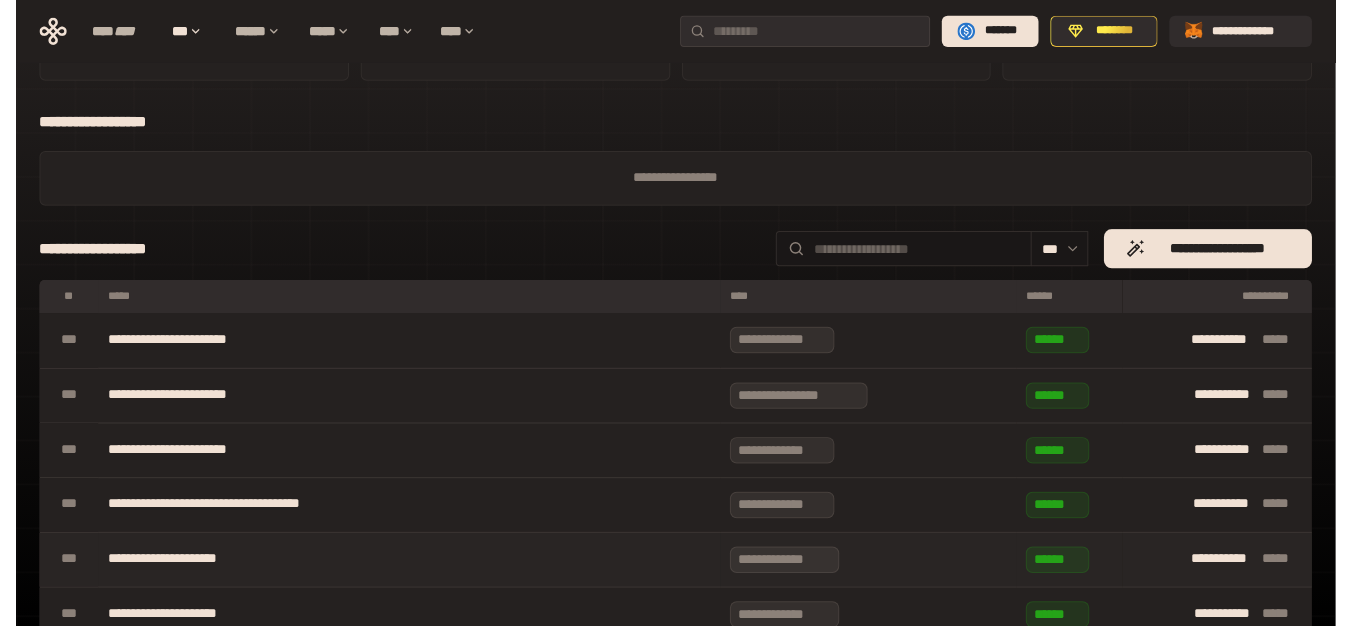 scroll, scrollTop: 0, scrollLeft: 0, axis: both 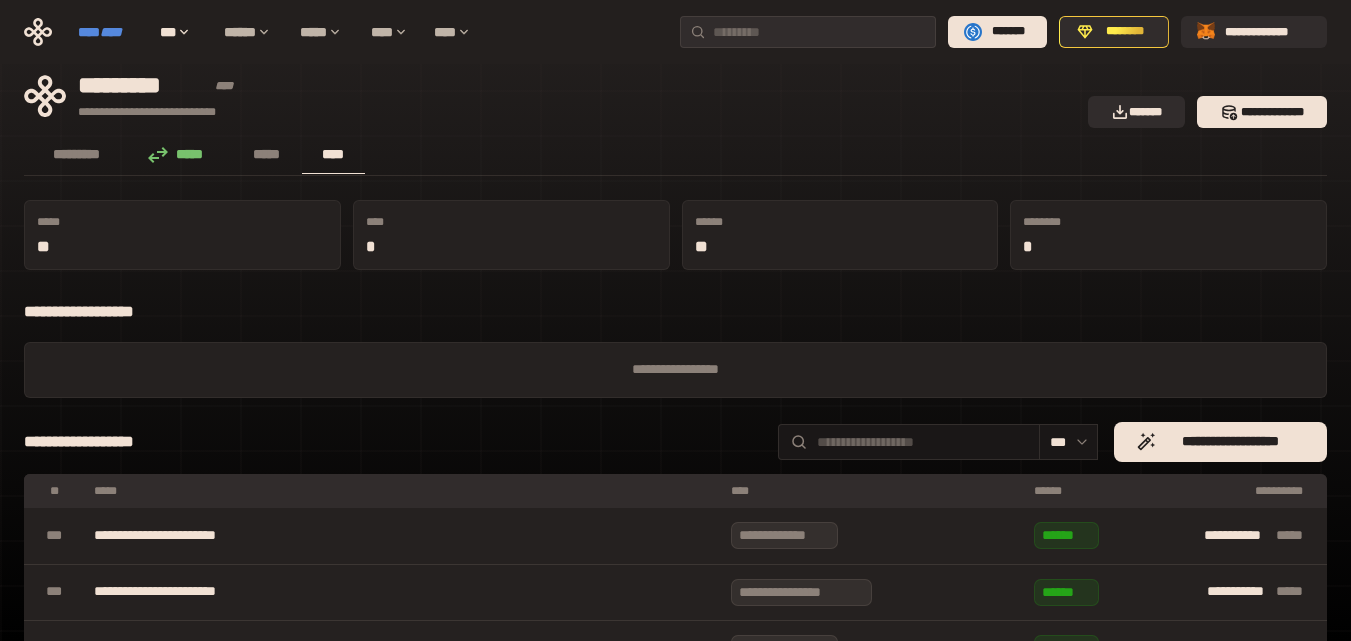 click on "****" at bounding box center [111, 32] 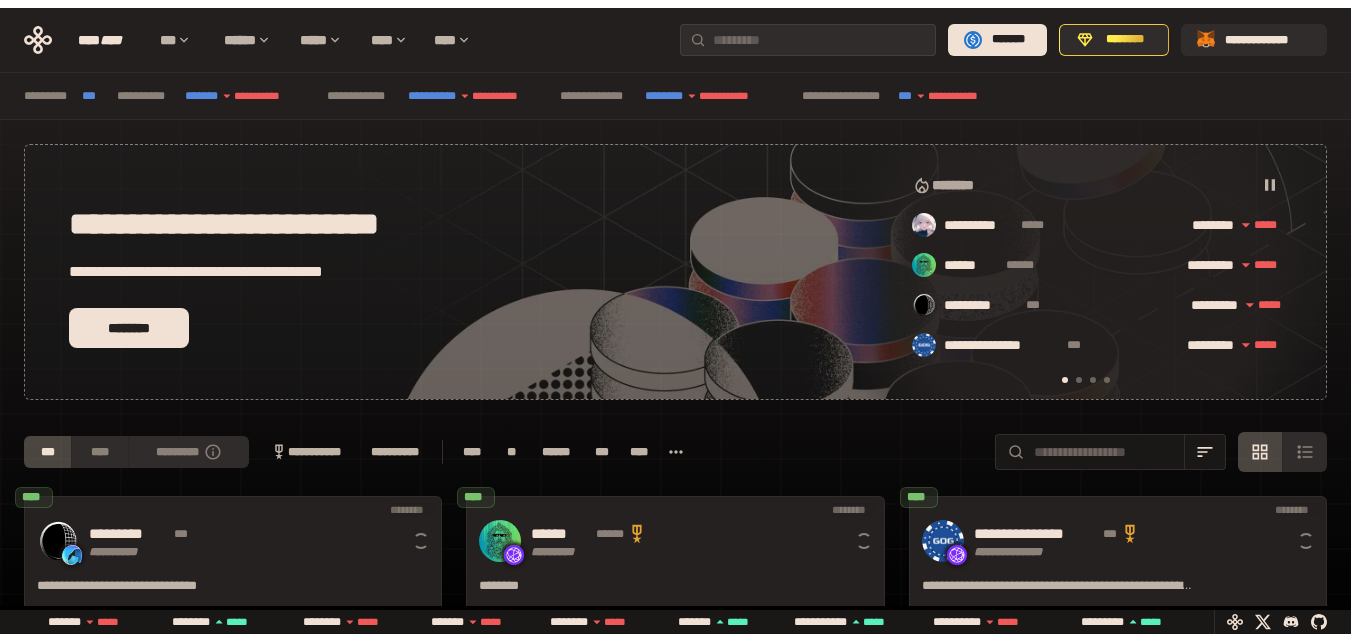 scroll, scrollTop: 0, scrollLeft: 16, axis: horizontal 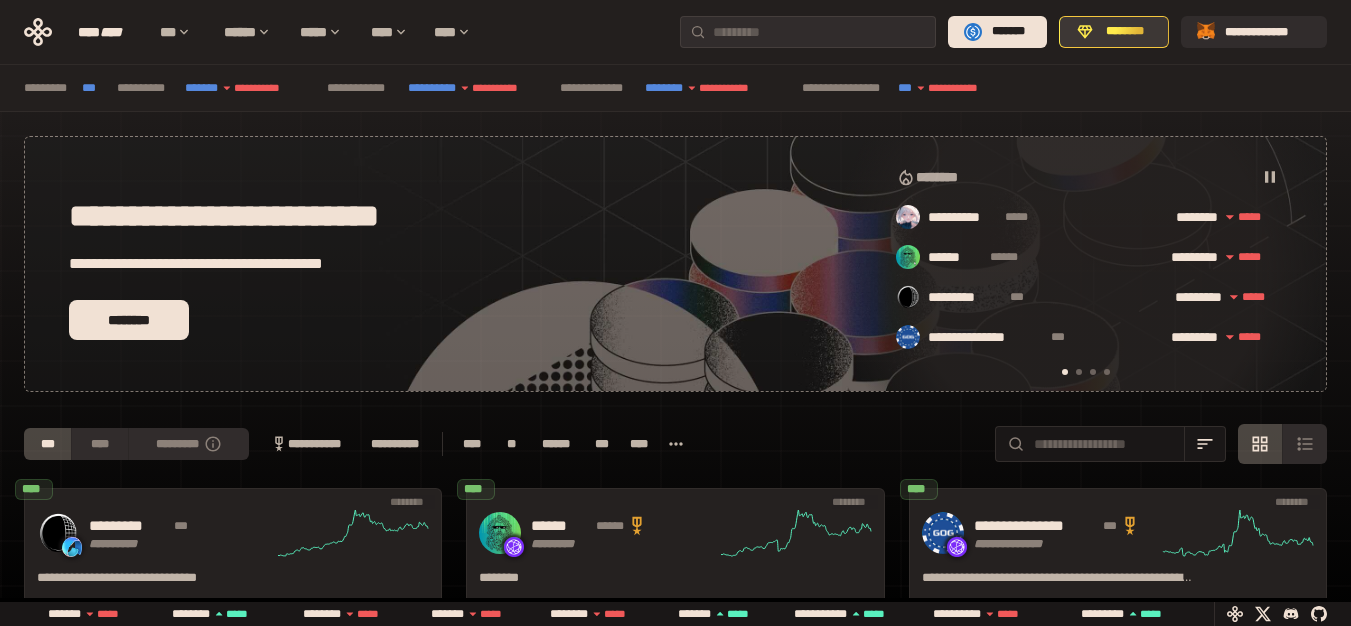 click 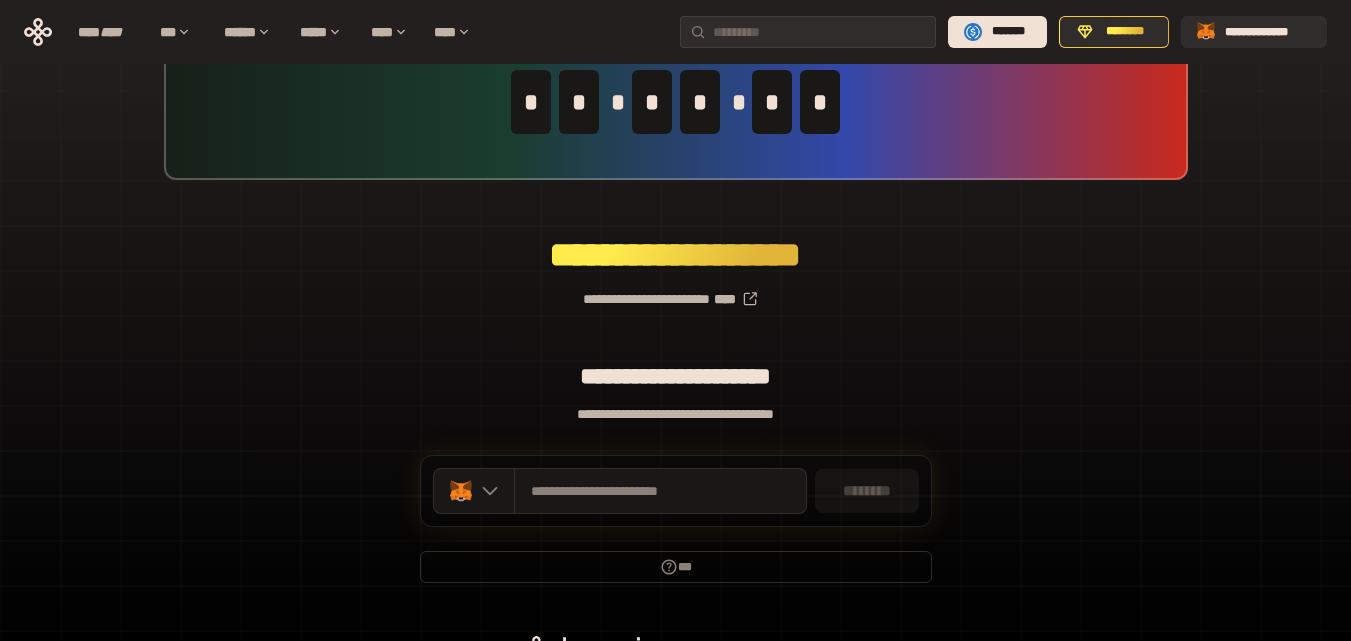 scroll, scrollTop: 0, scrollLeft: 0, axis: both 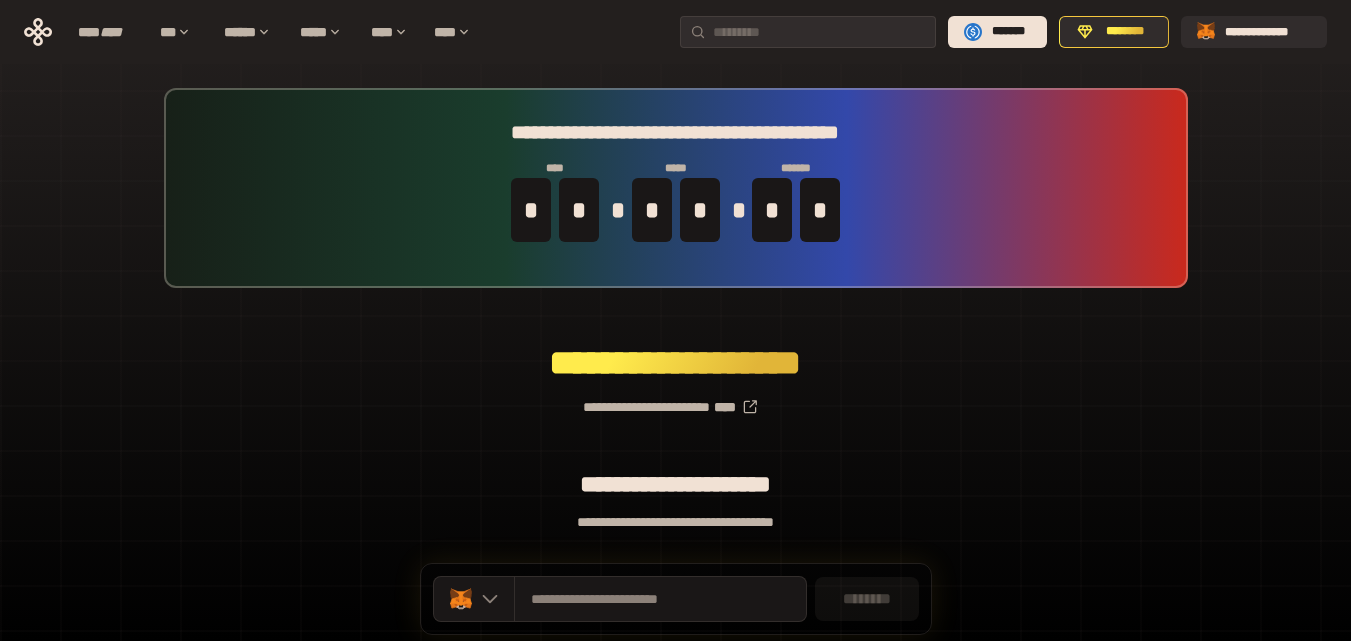 click on "**********" at bounding box center [675, 32] 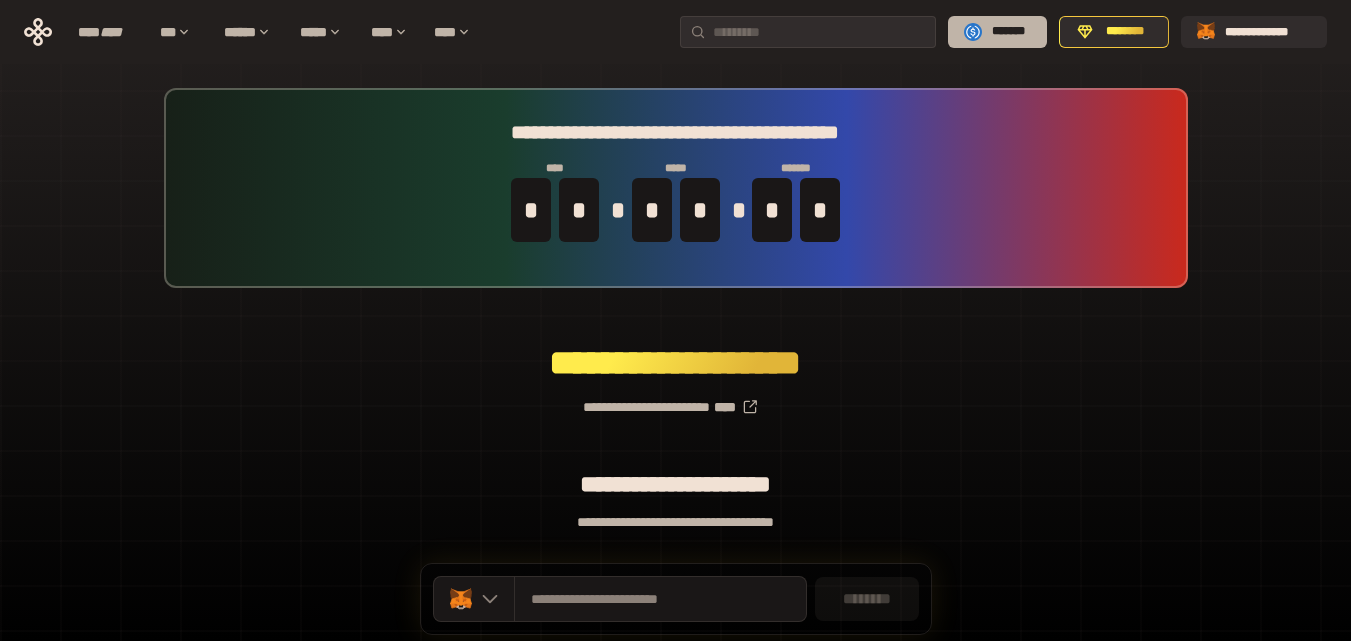 click on "*******" at bounding box center (1008, 32) 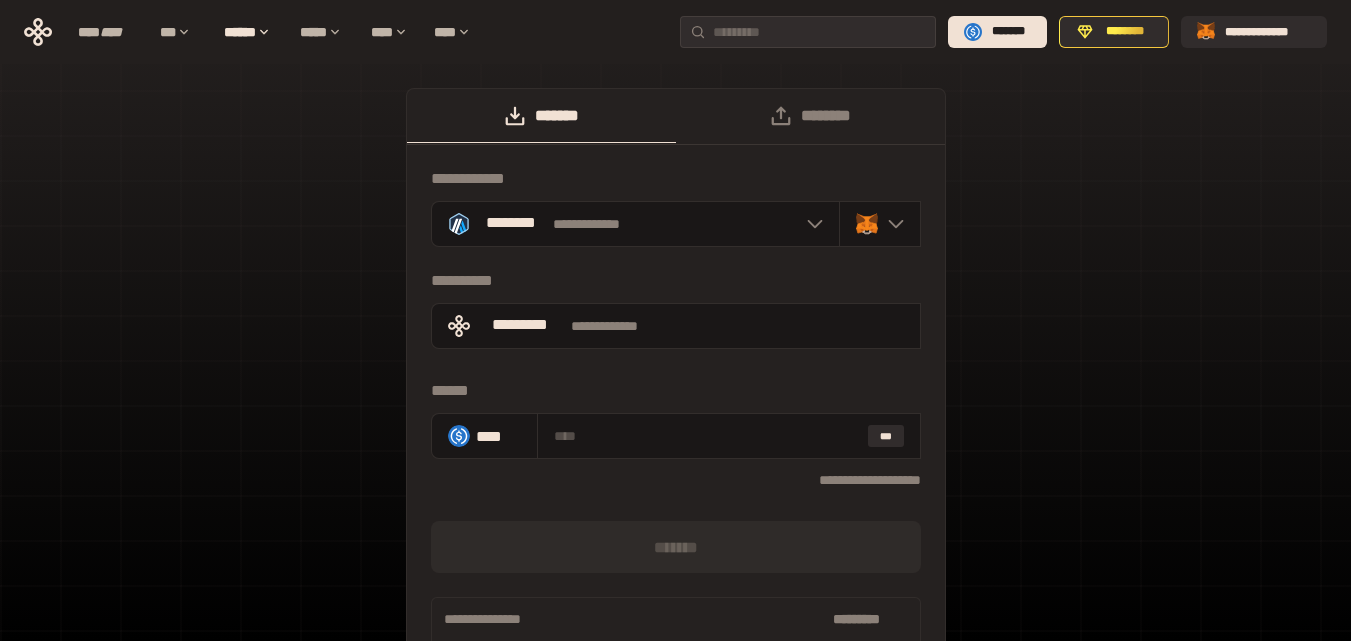click on "**********" at bounding box center (675, 402) 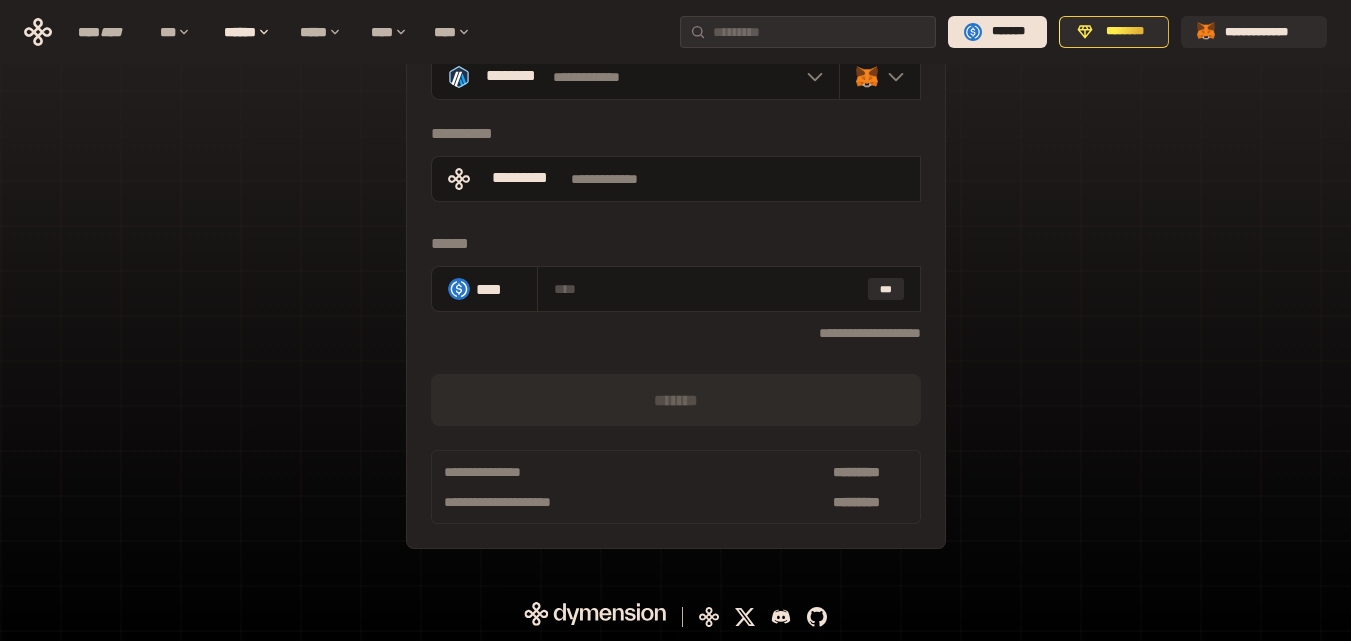 click on "**********" at bounding box center (675, 255) 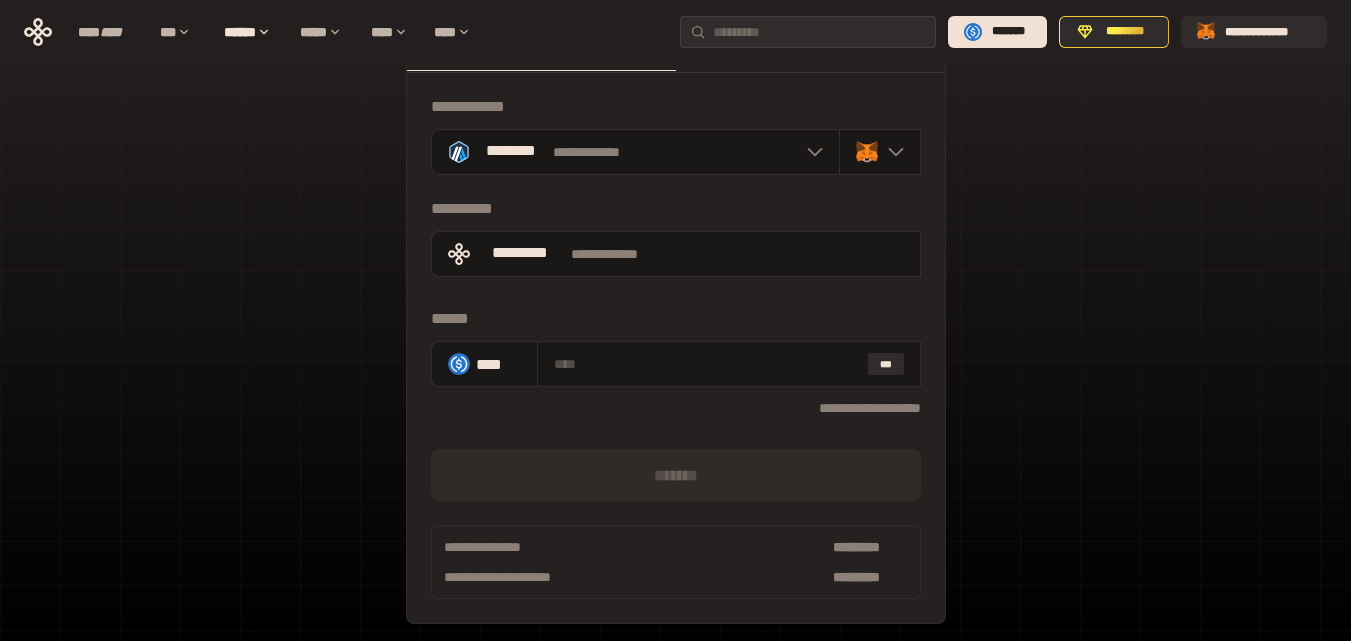scroll, scrollTop: 0, scrollLeft: 0, axis: both 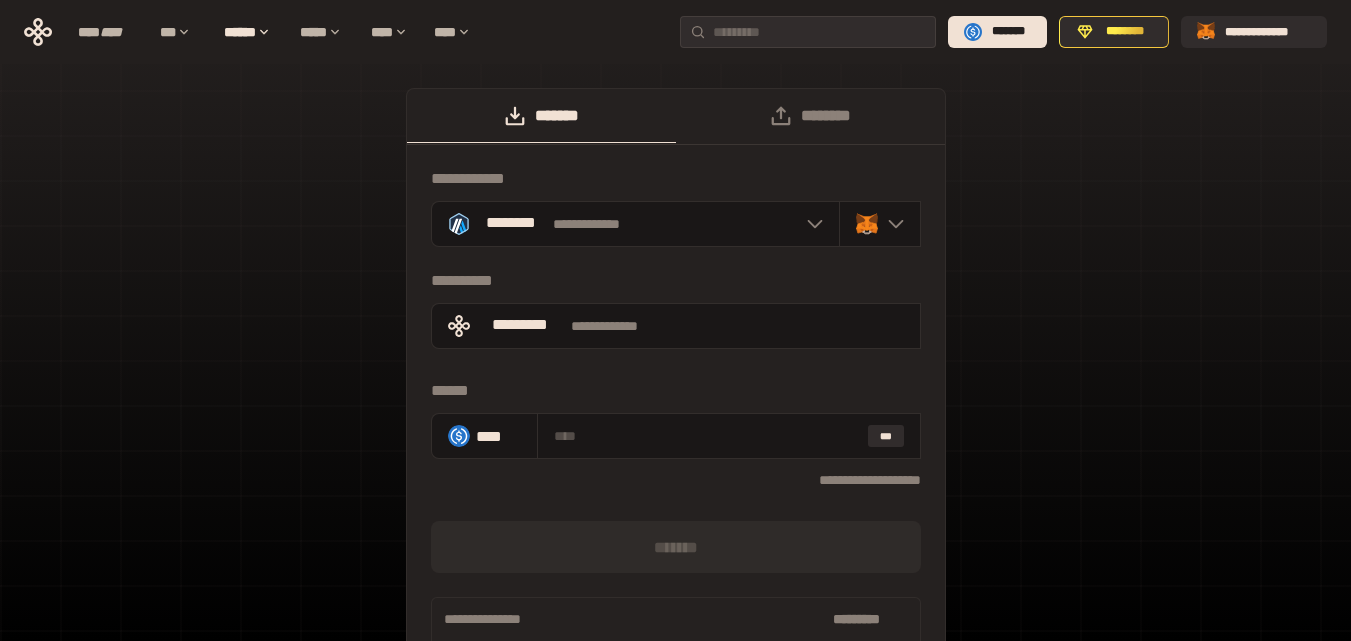click on "**********" at bounding box center (675, 402) 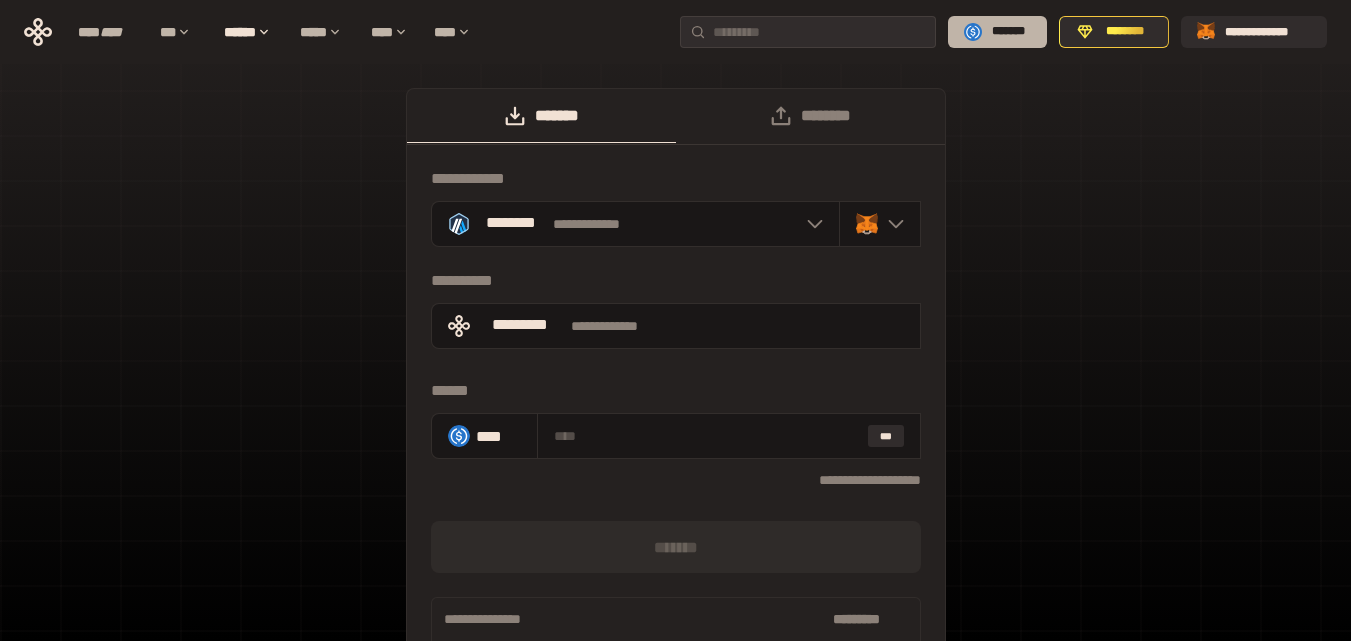 click on "*******" at bounding box center (1008, 32) 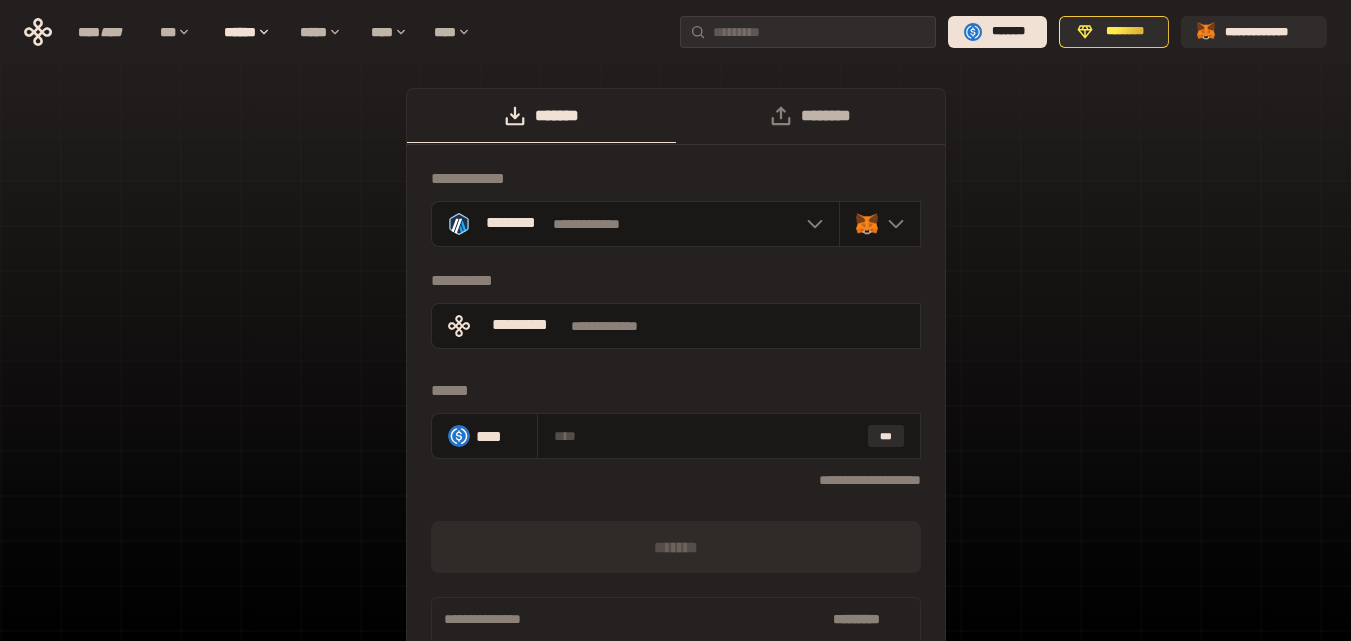 click on "********" at bounding box center (810, 116) 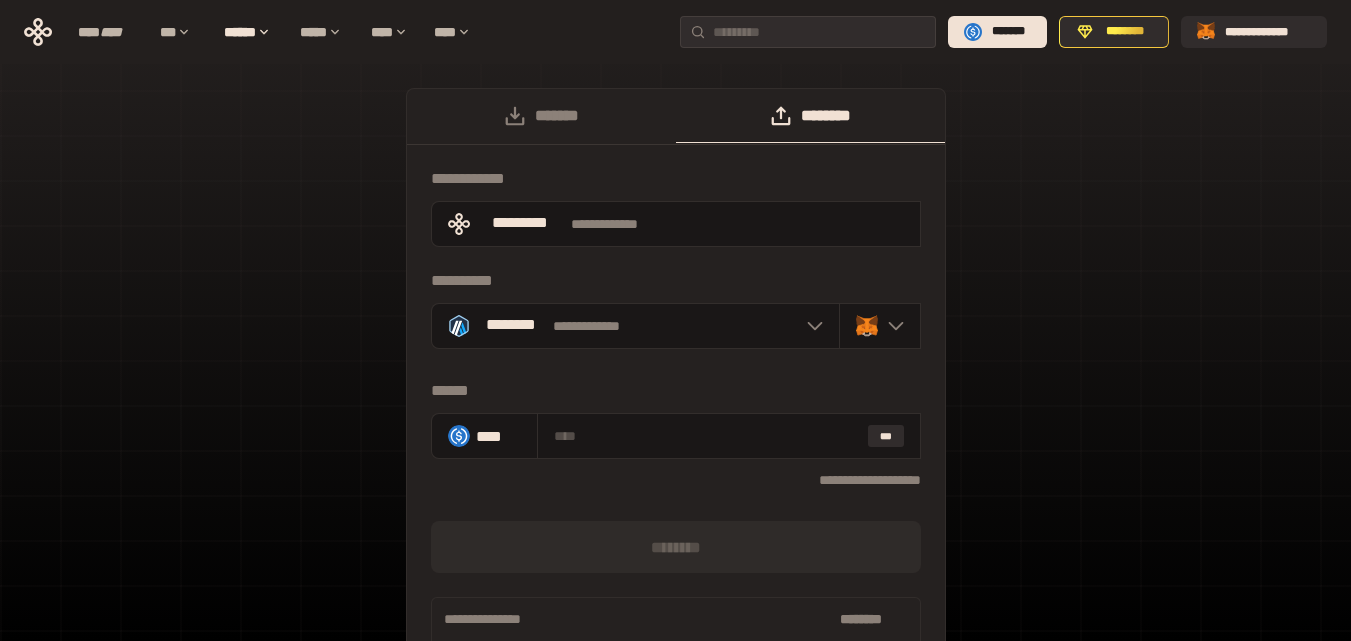 click on "**********" at bounding box center [675, 402] 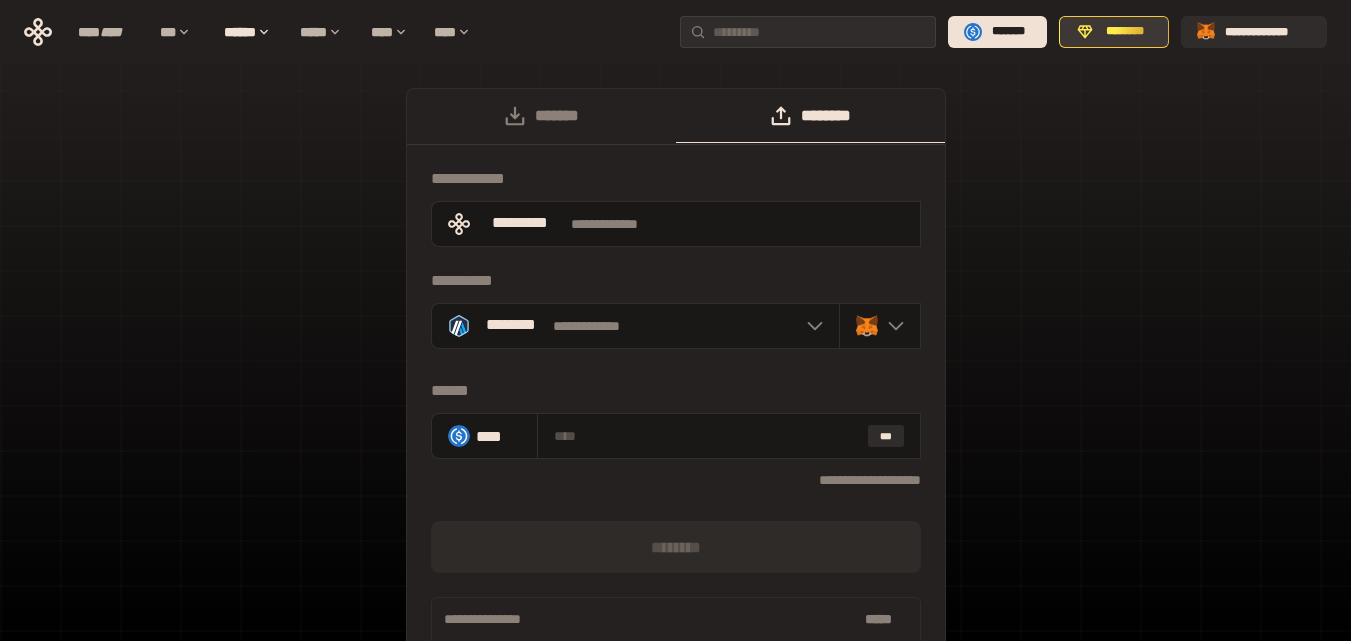 click on "********" at bounding box center [1125, 32] 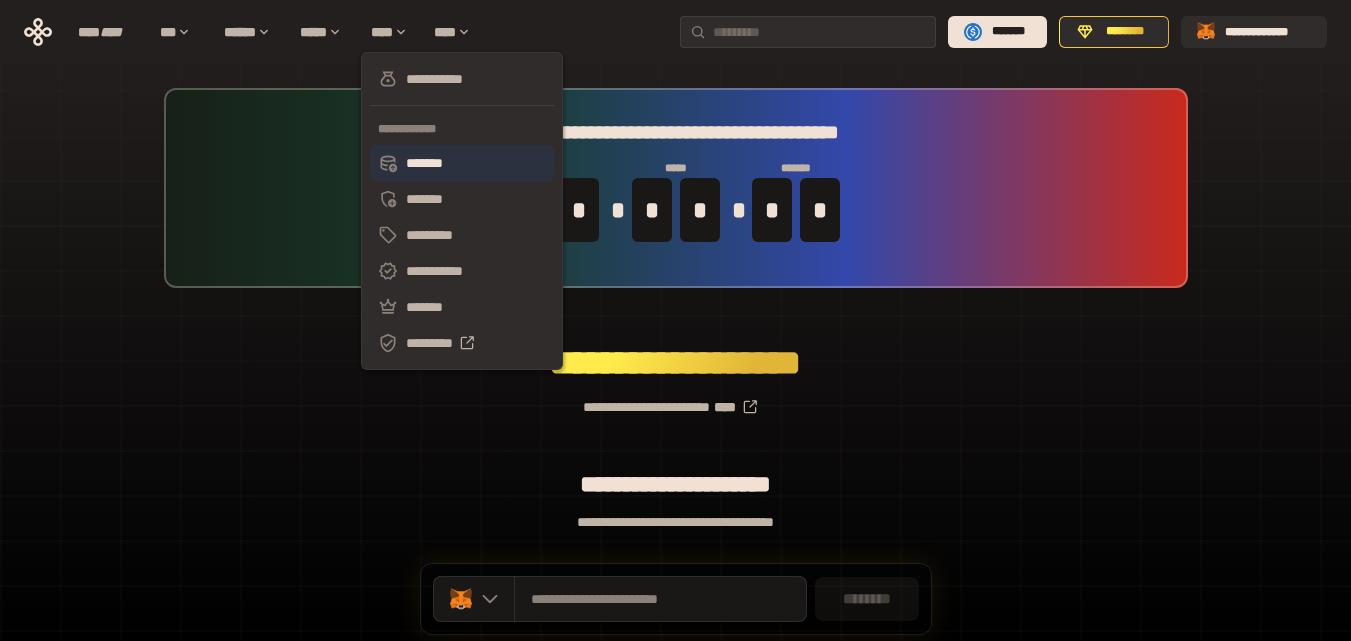 click on "*******" at bounding box center (462, 163) 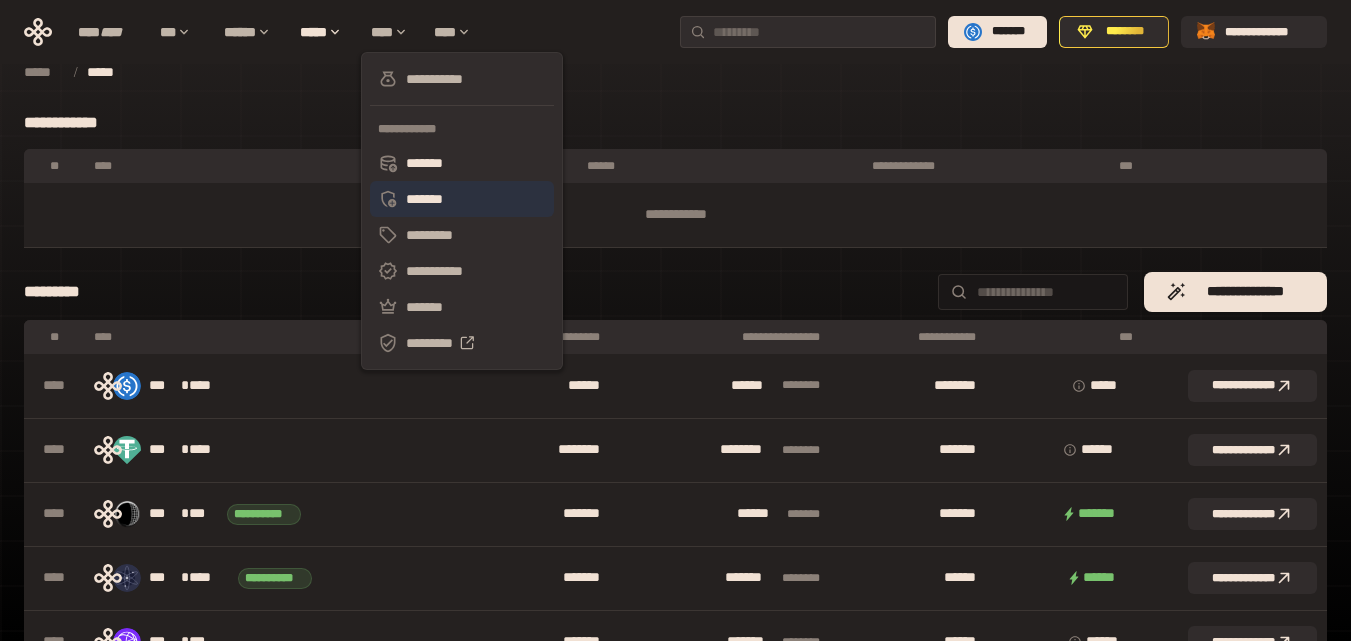 click on "*******" at bounding box center (462, 199) 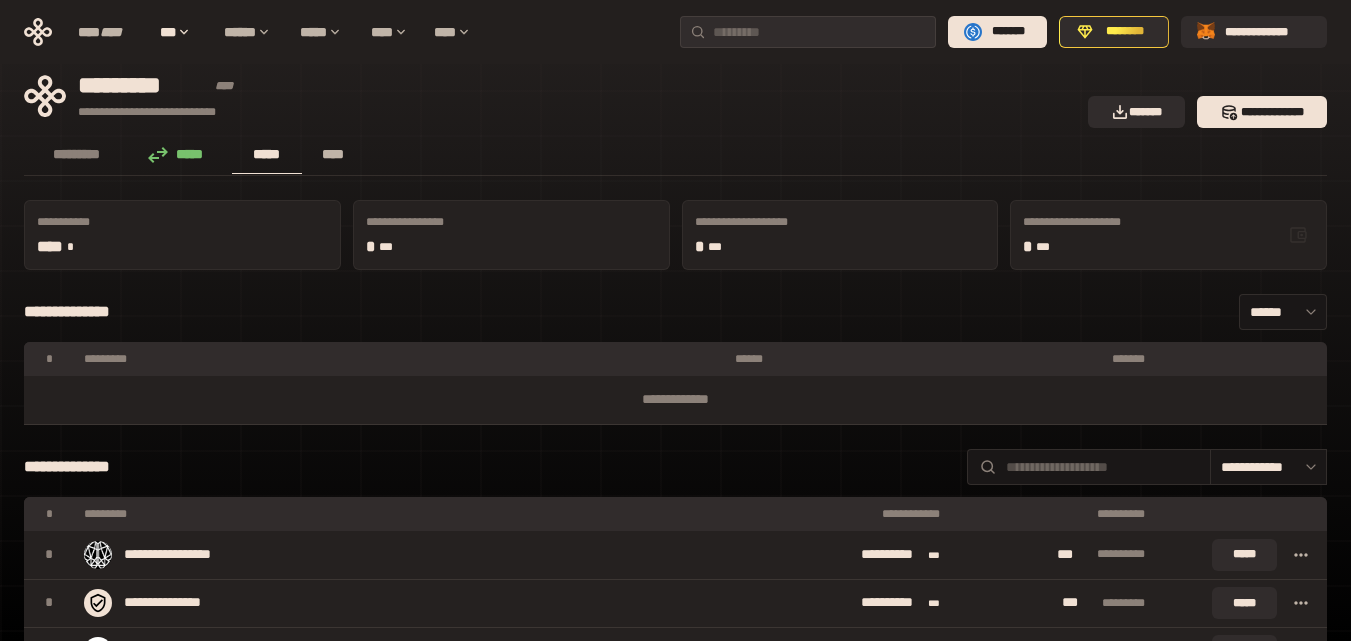 click on "****" at bounding box center (333, 154) 